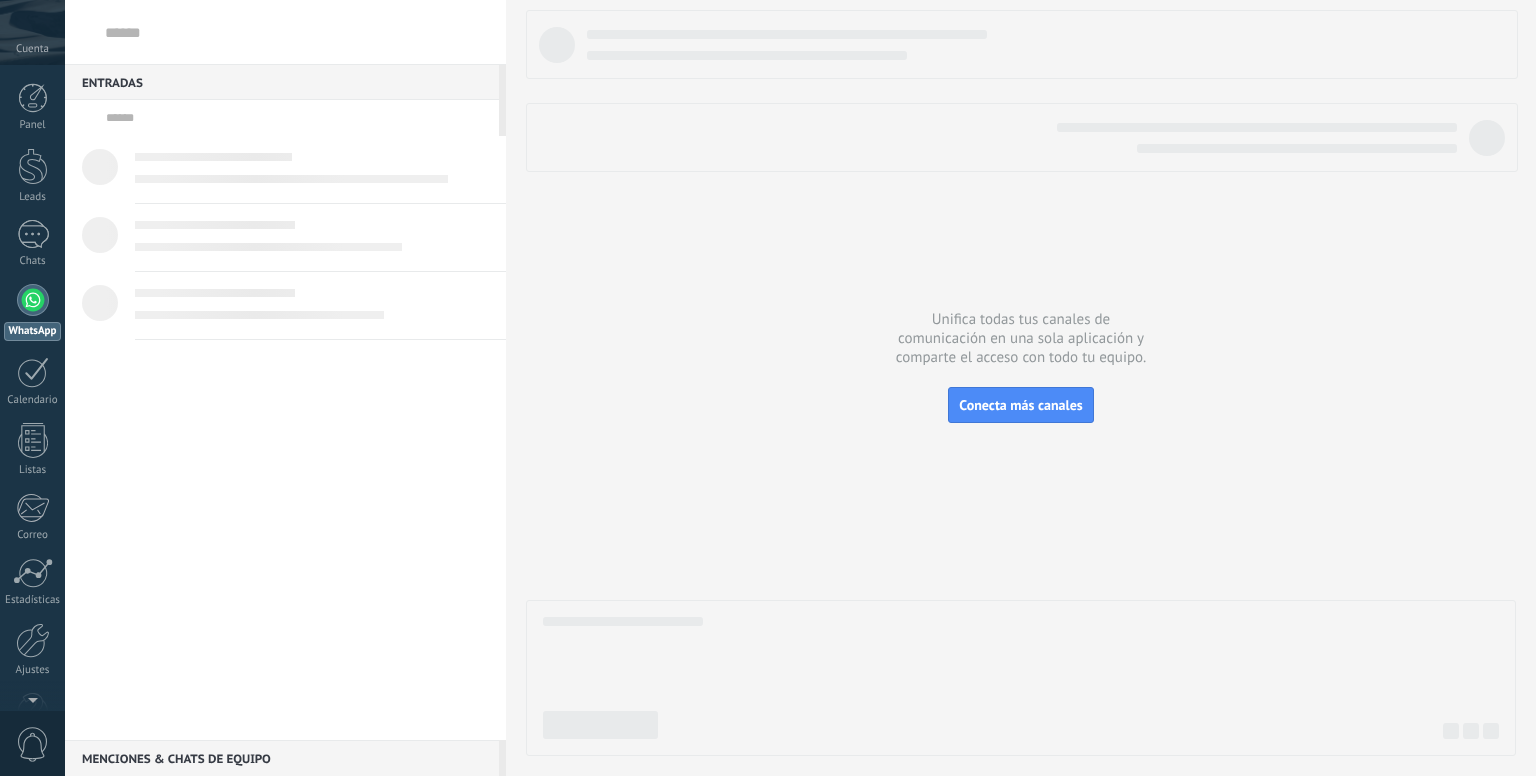 scroll, scrollTop: 0, scrollLeft: 0, axis: both 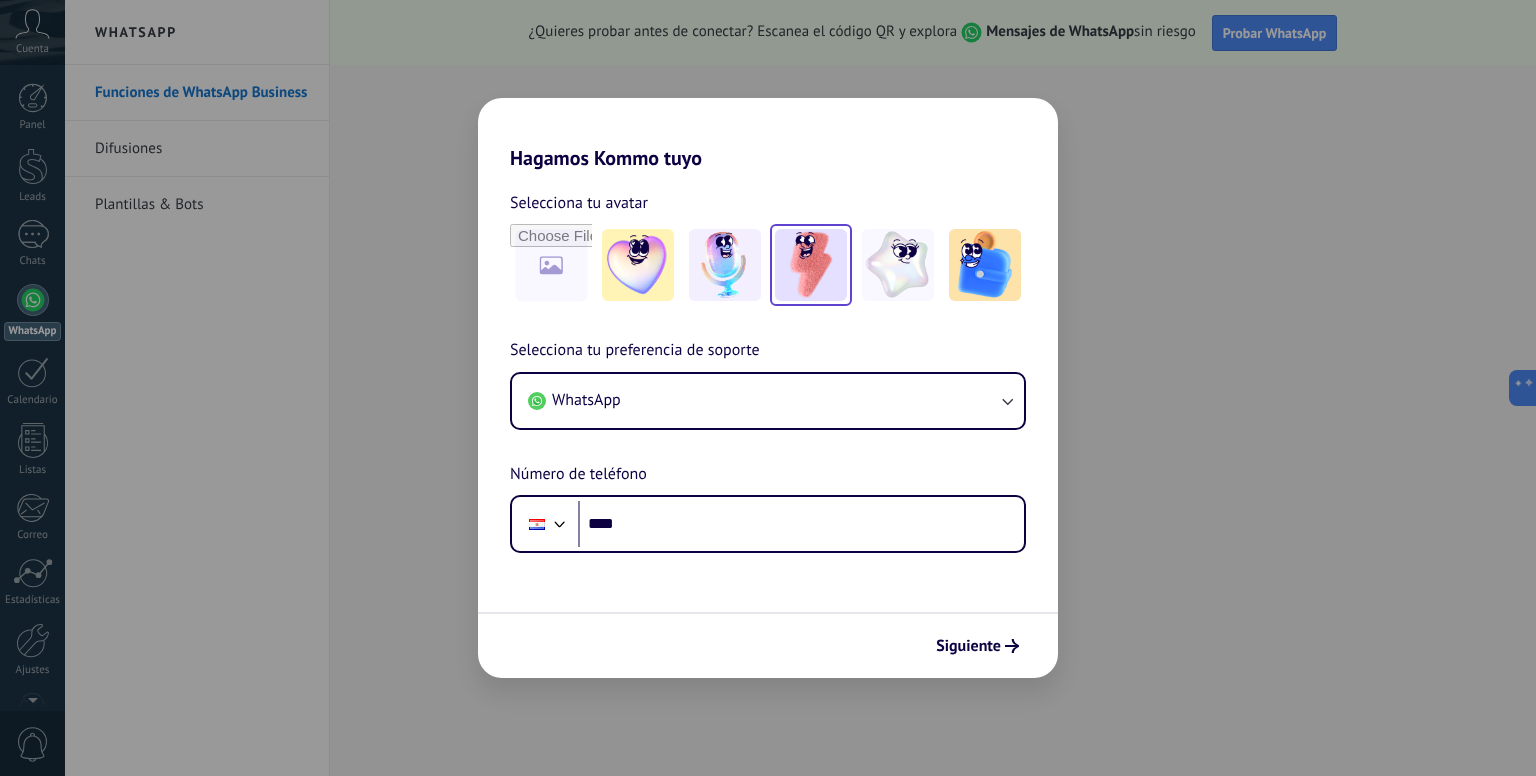 click at bounding box center [638, 265] 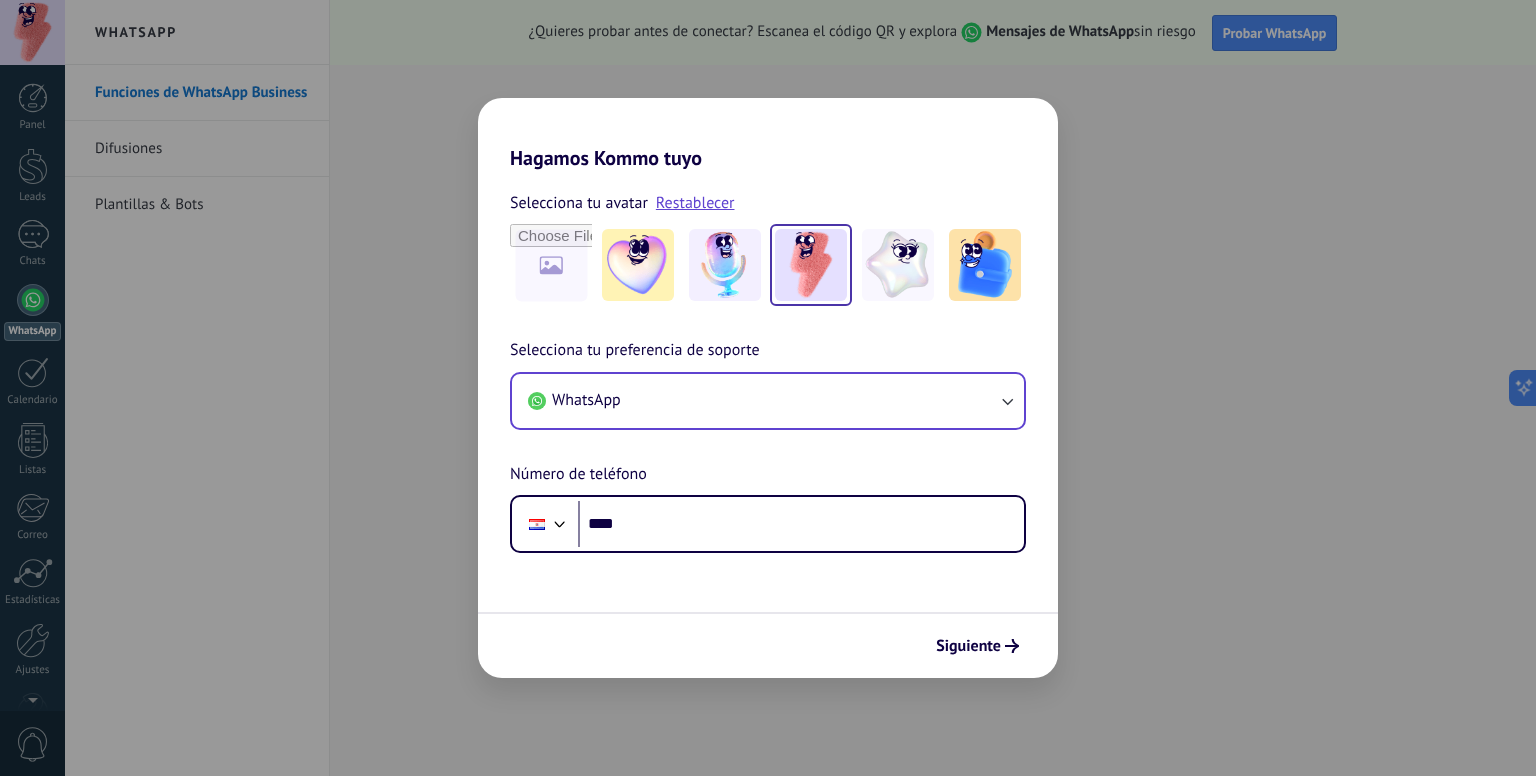 click on "WhatsApp" at bounding box center [768, 401] 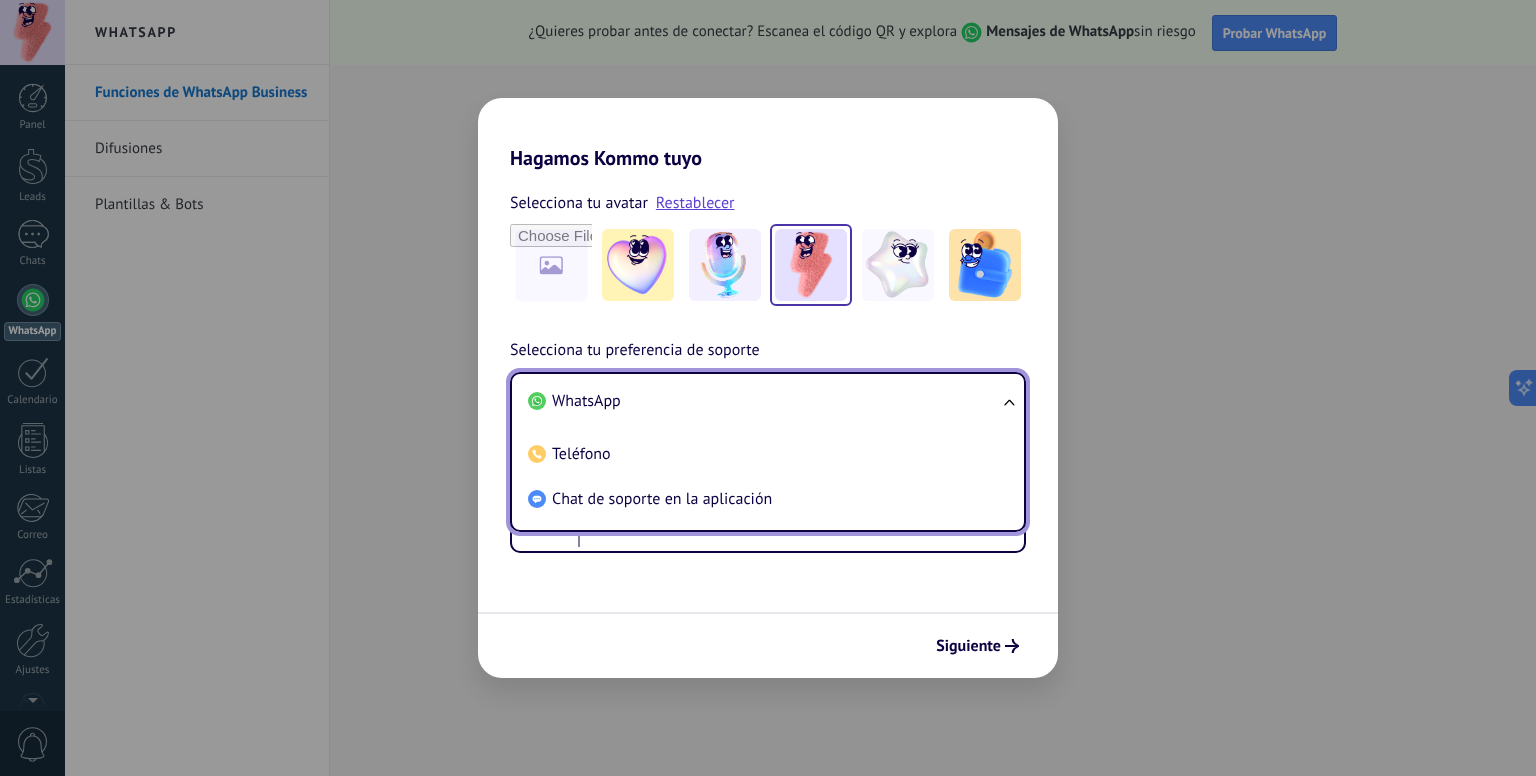 click on "WhatsApp" at bounding box center (764, 401) 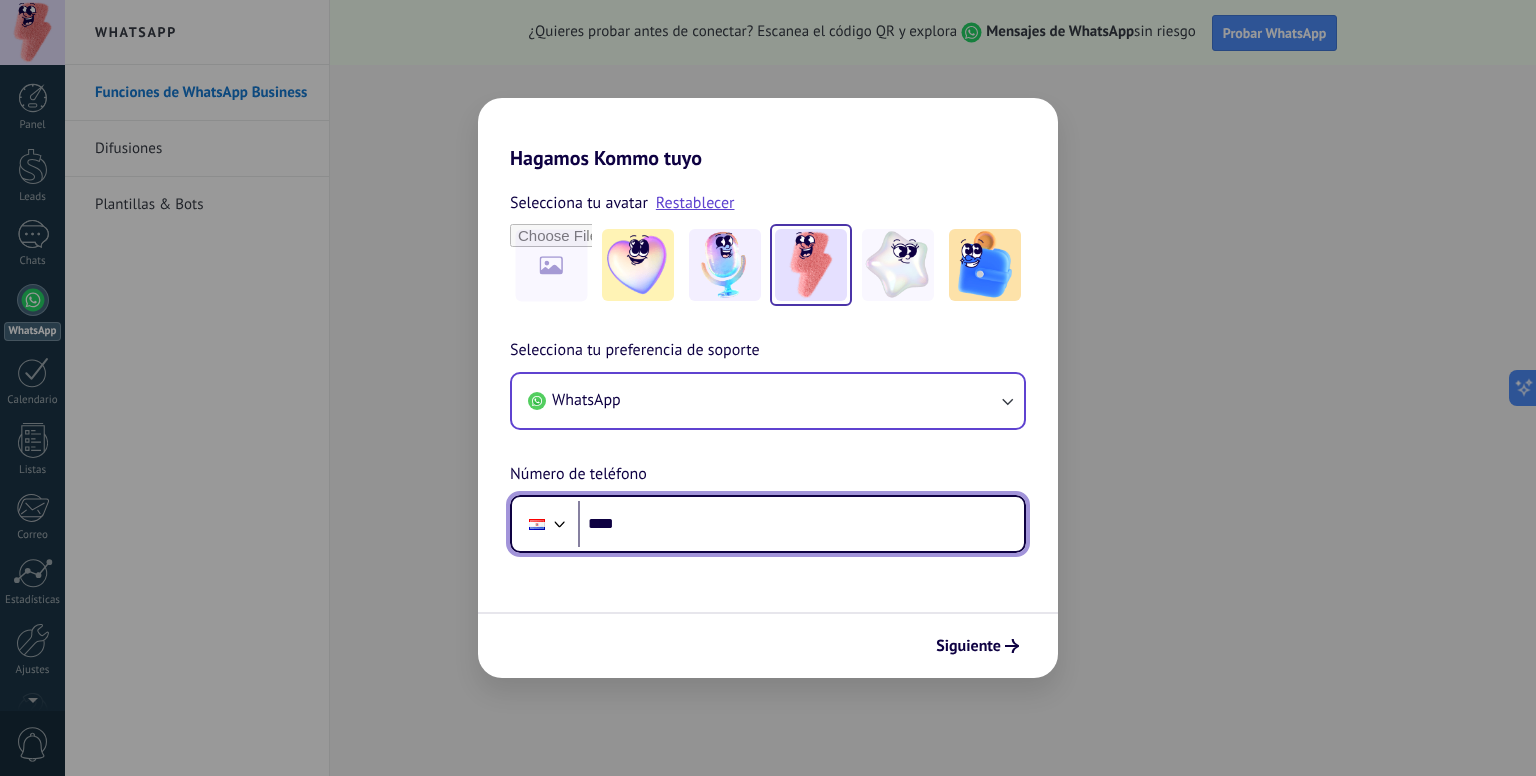 click on "****" at bounding box center (801, 524) 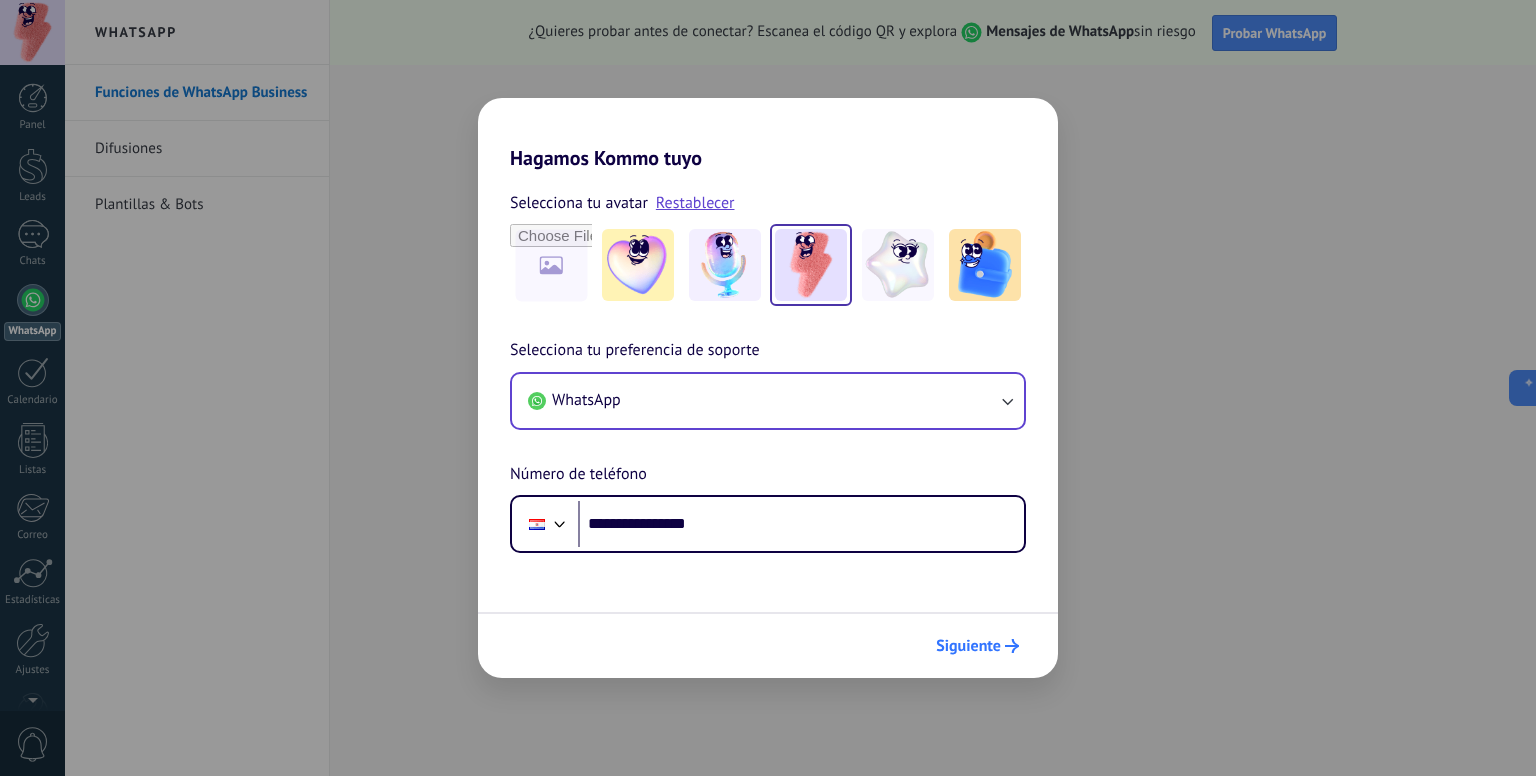 click on "Siguiente" at bounding box center [968, 646] 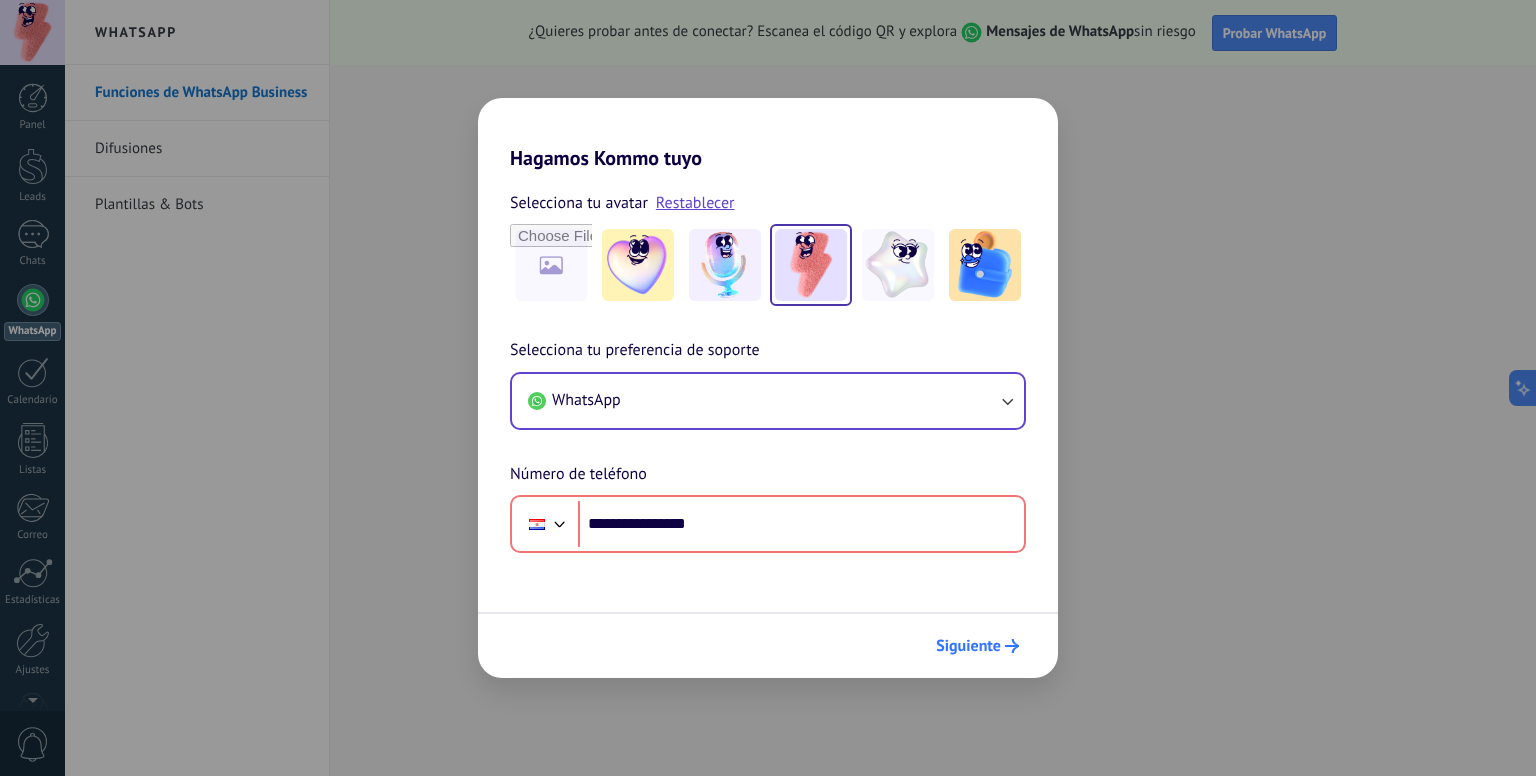 click on "Siguiente" at bounding box center (977, 646) 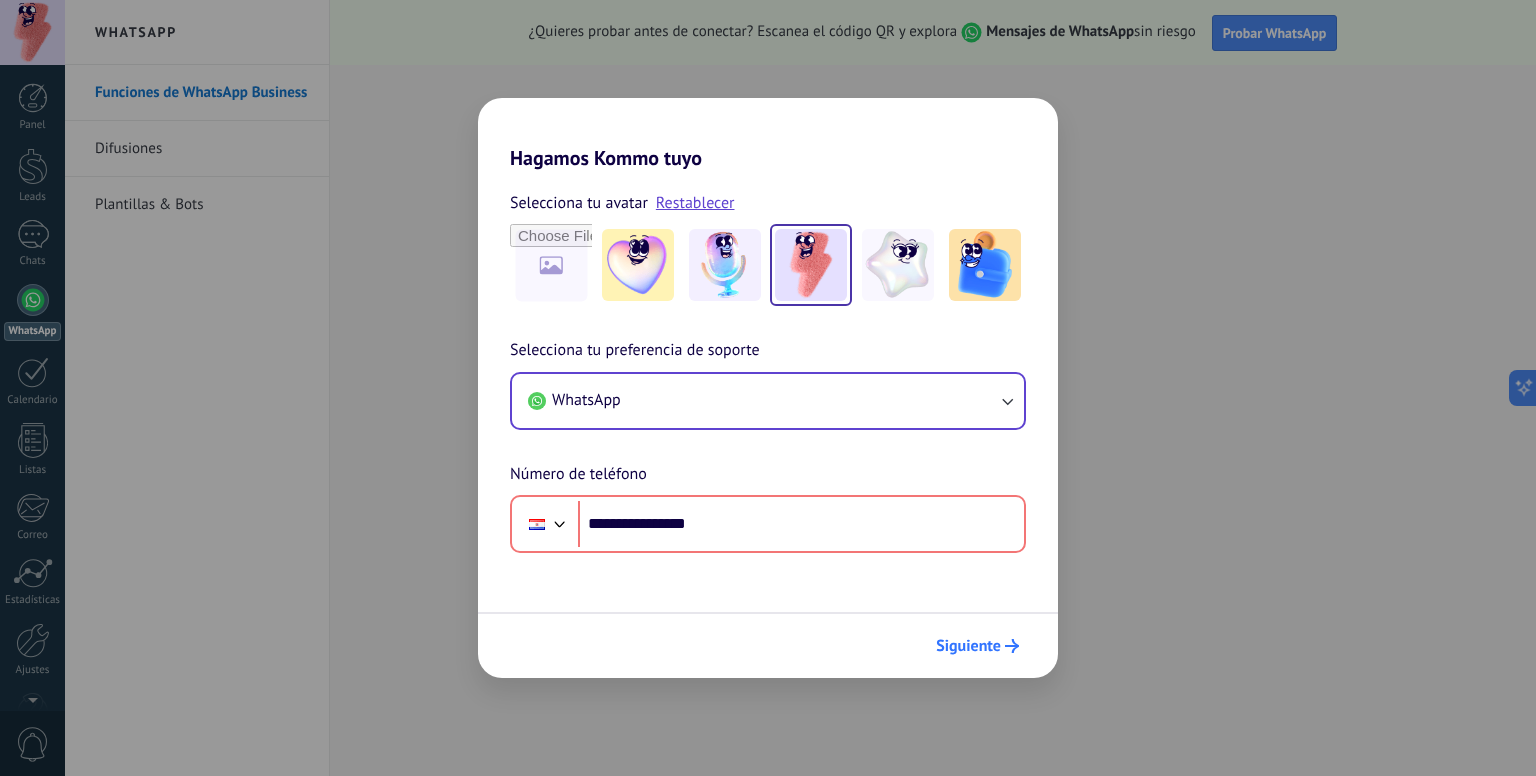 click on "Siguiente" at bounding box center (977, 646) 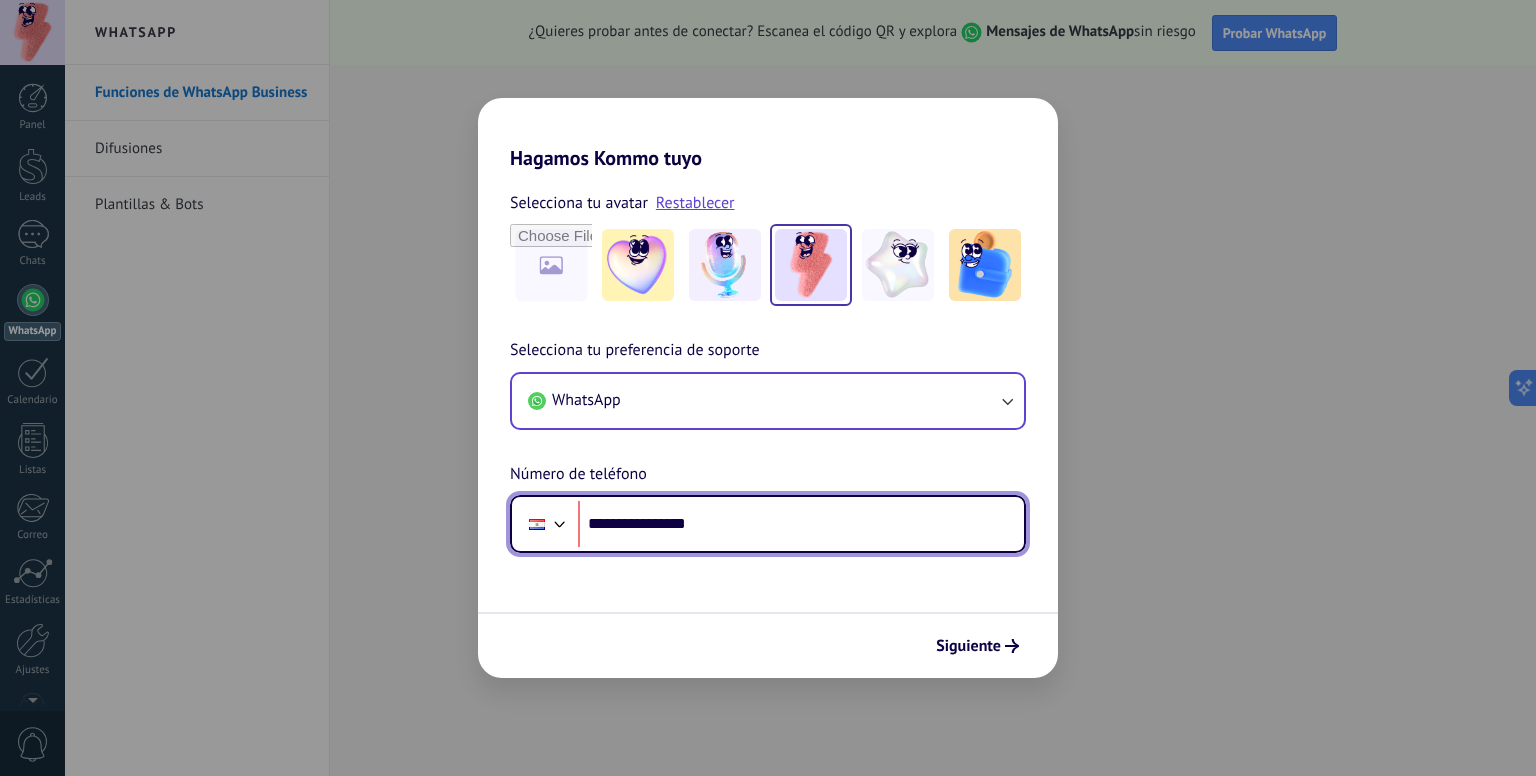 click on "**********" at bounding box center (801, 524) 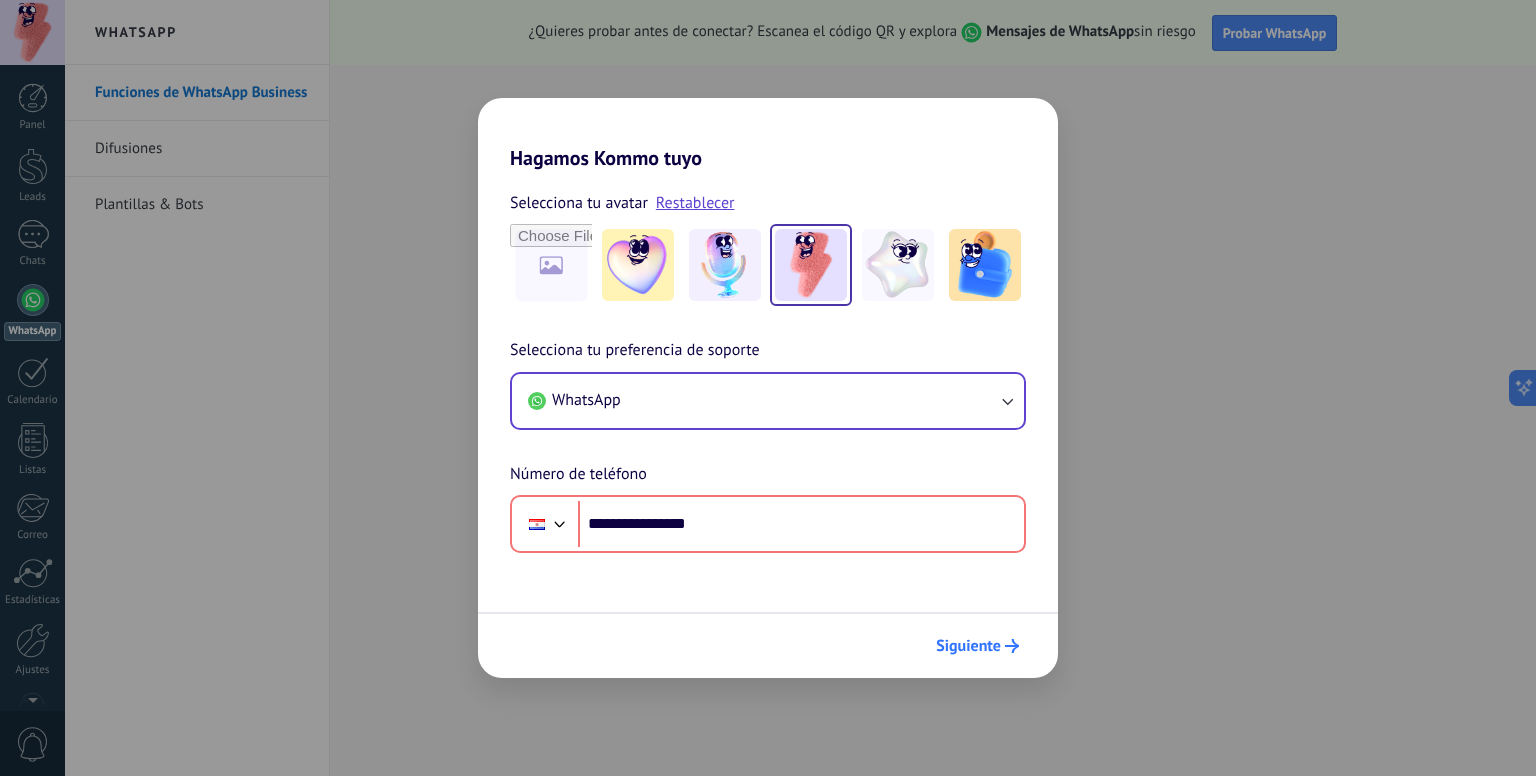 click on "Siguiente" at bounding box center [977, 646] 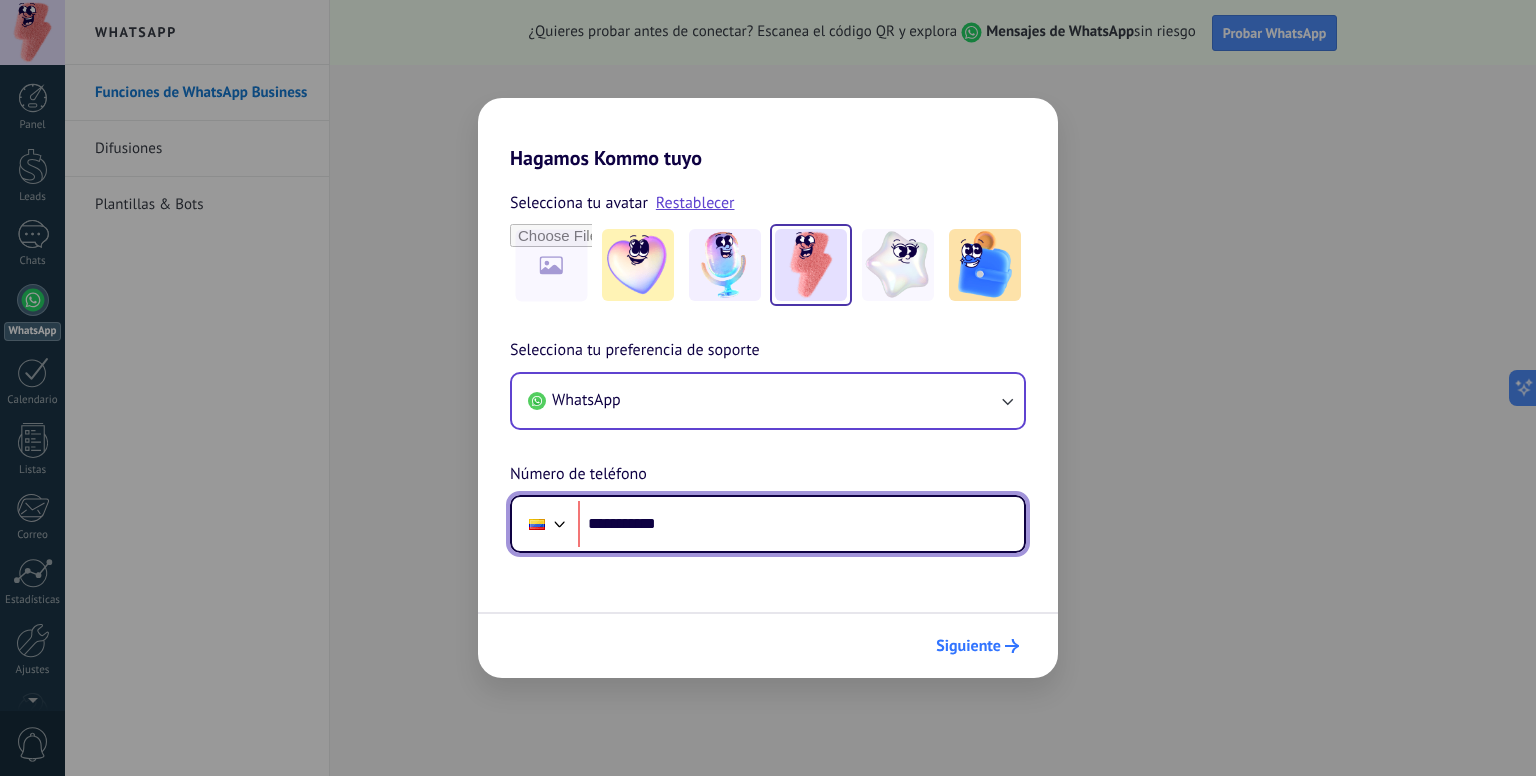 type on "**********" 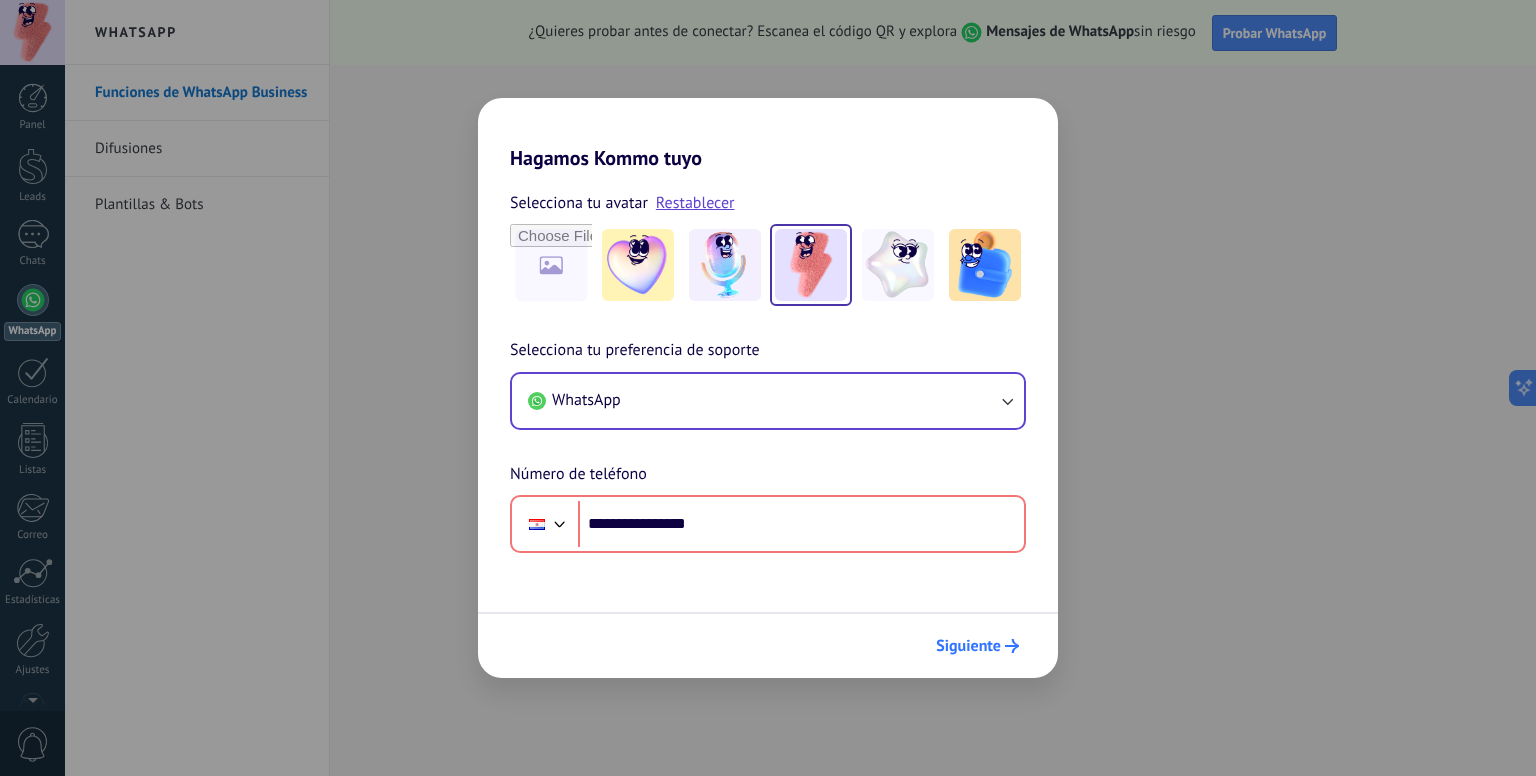 click on "Siguiente" at bounding box center [977, 646] 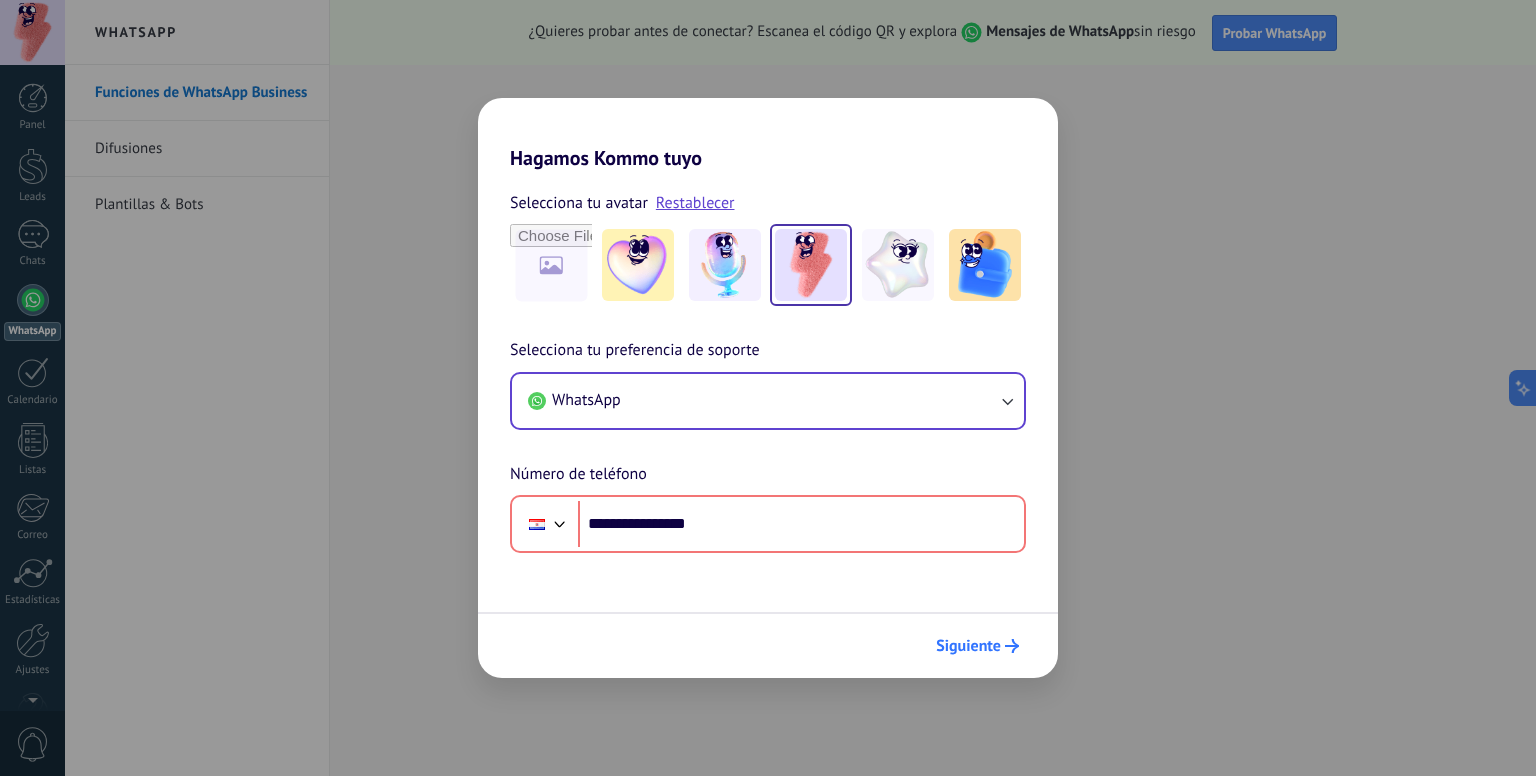 click on "Siguiente" at bounding box center (977, 646) 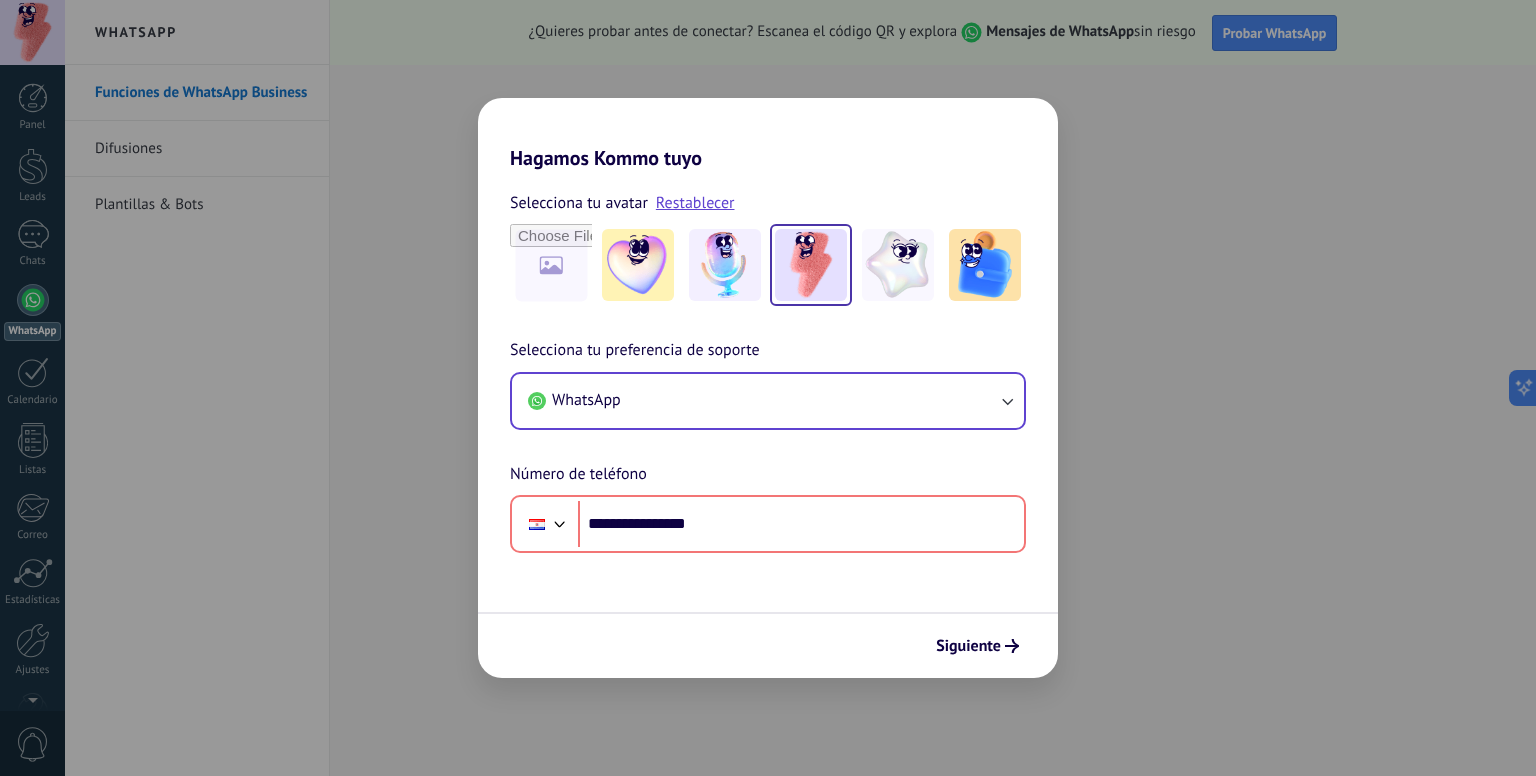 click on "**********" at bounding box center [768, 388] 